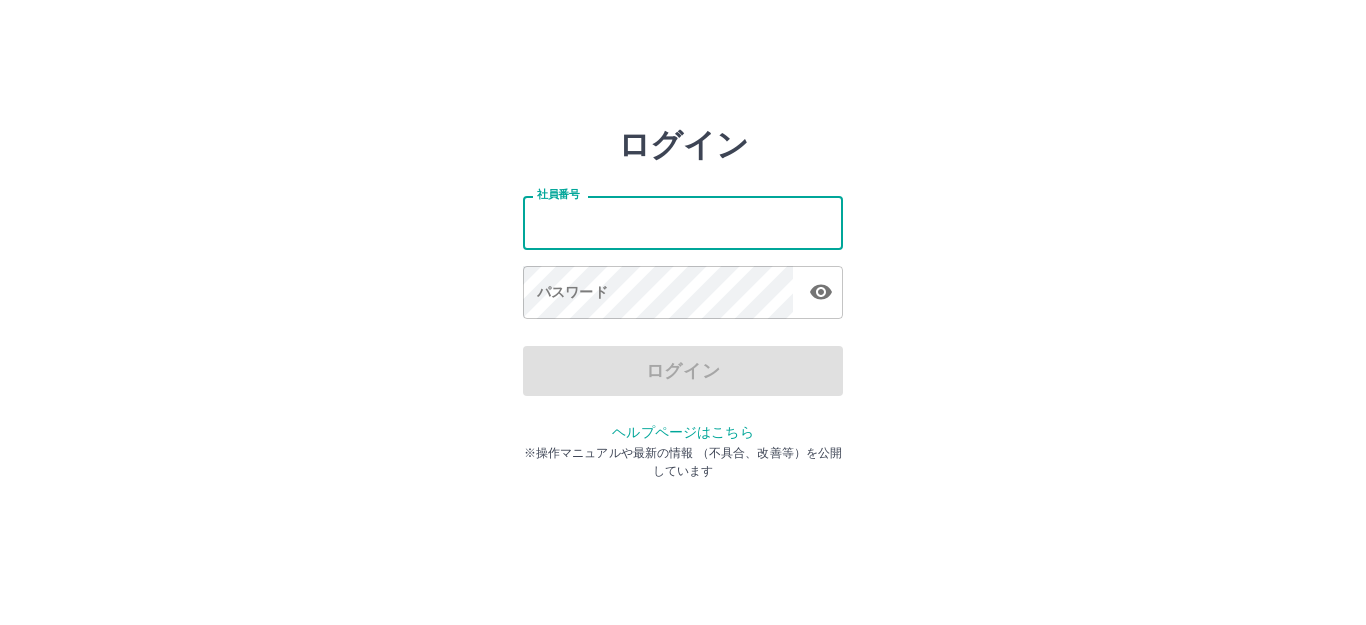 scroll, scrollTop: 0, scrollLeft: 0, axis: both 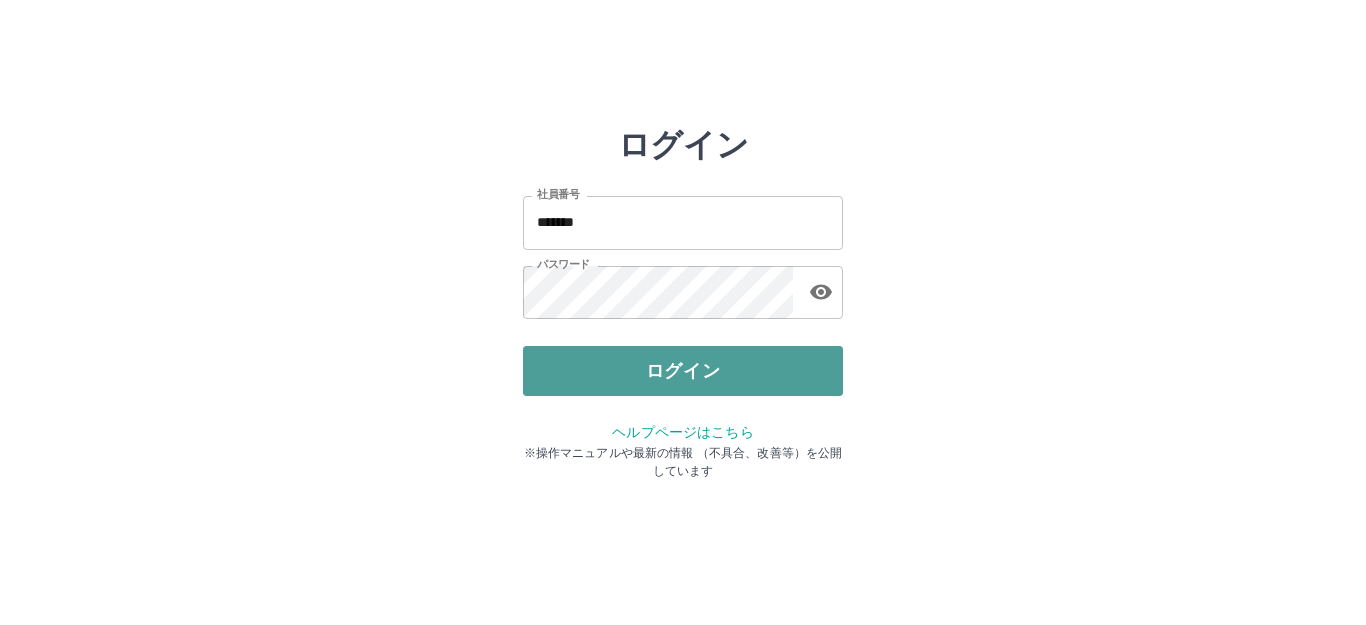 click on "ログイン" at bounding box center (683, 371) 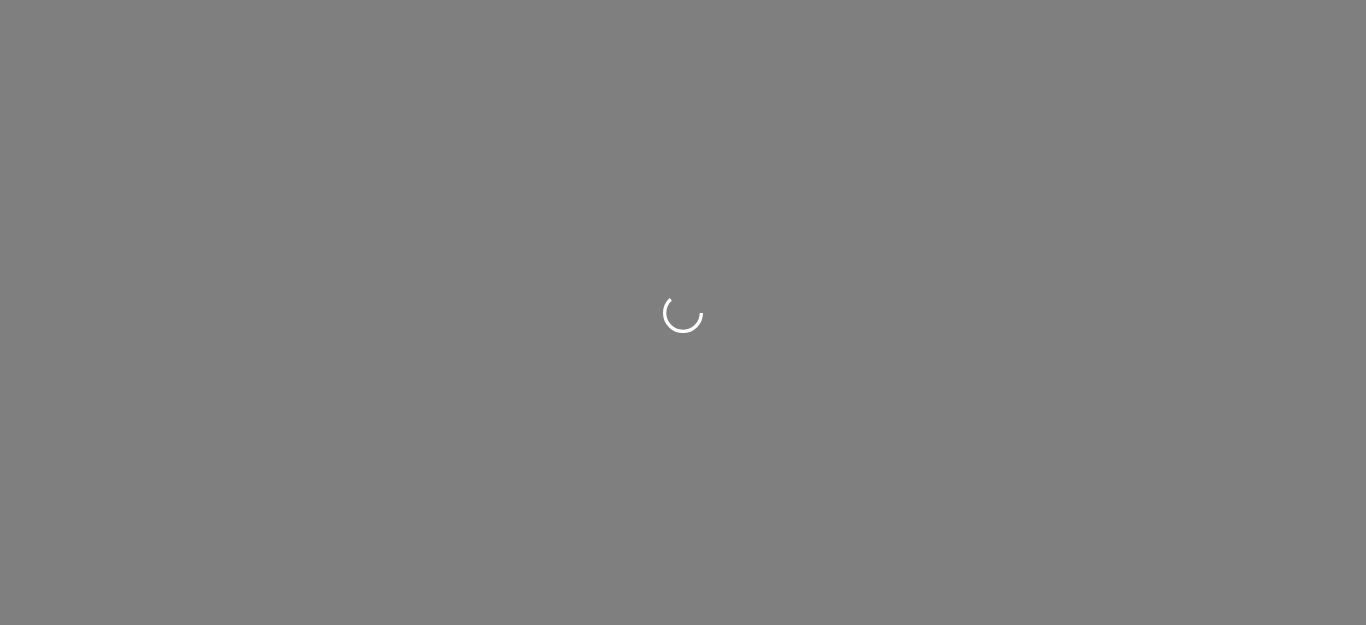 scroll, scrollTop: 0, scrollLeft: 0, axis: both 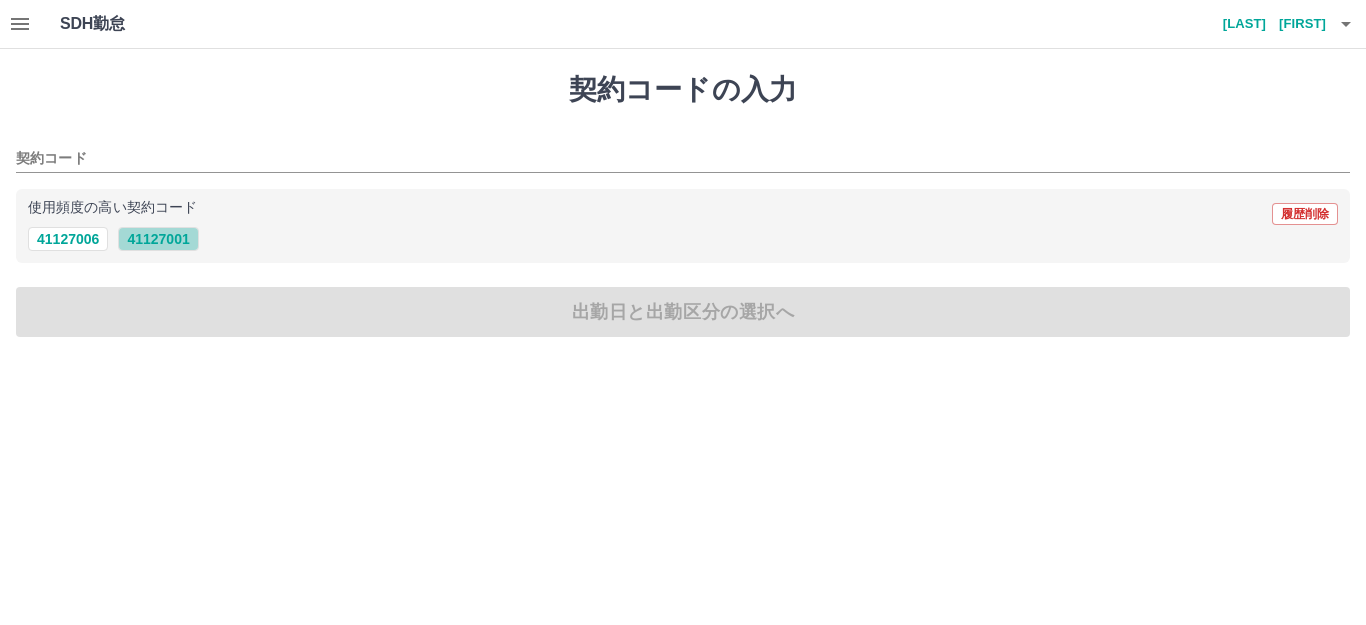 click on "41127001" at bounding box center (158, 239) 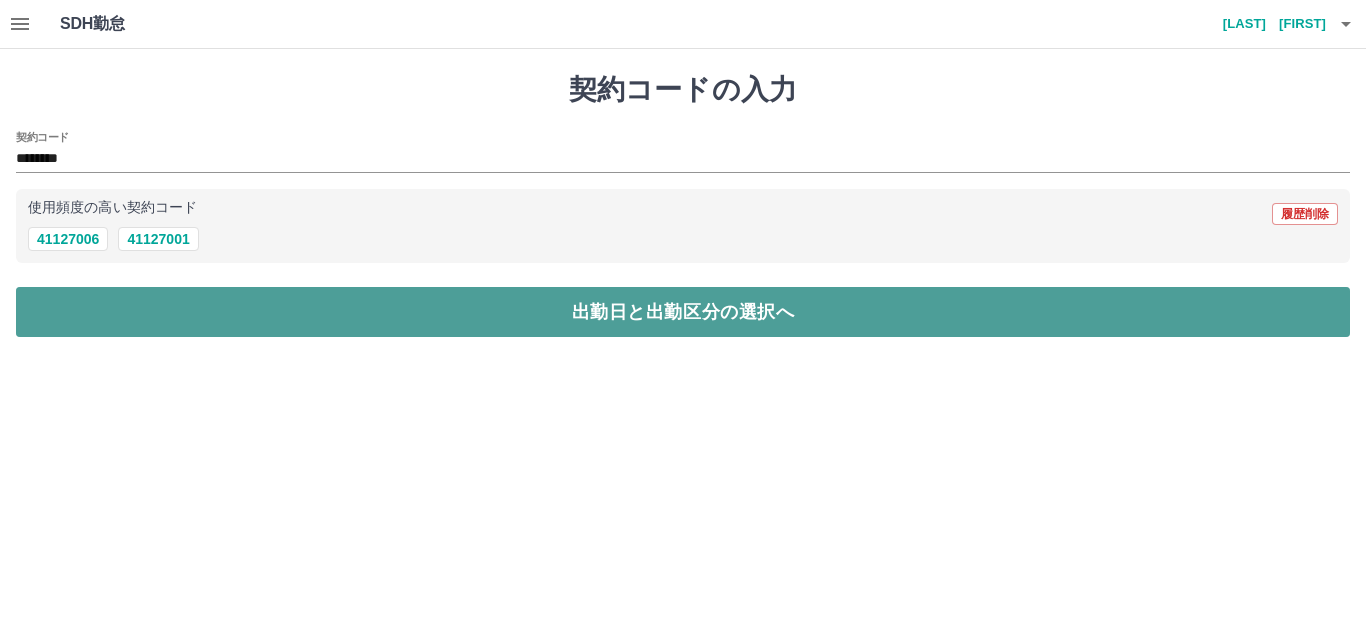 click on "出勤日と出勤区分の選択へ" at bounding box center (683, 312) 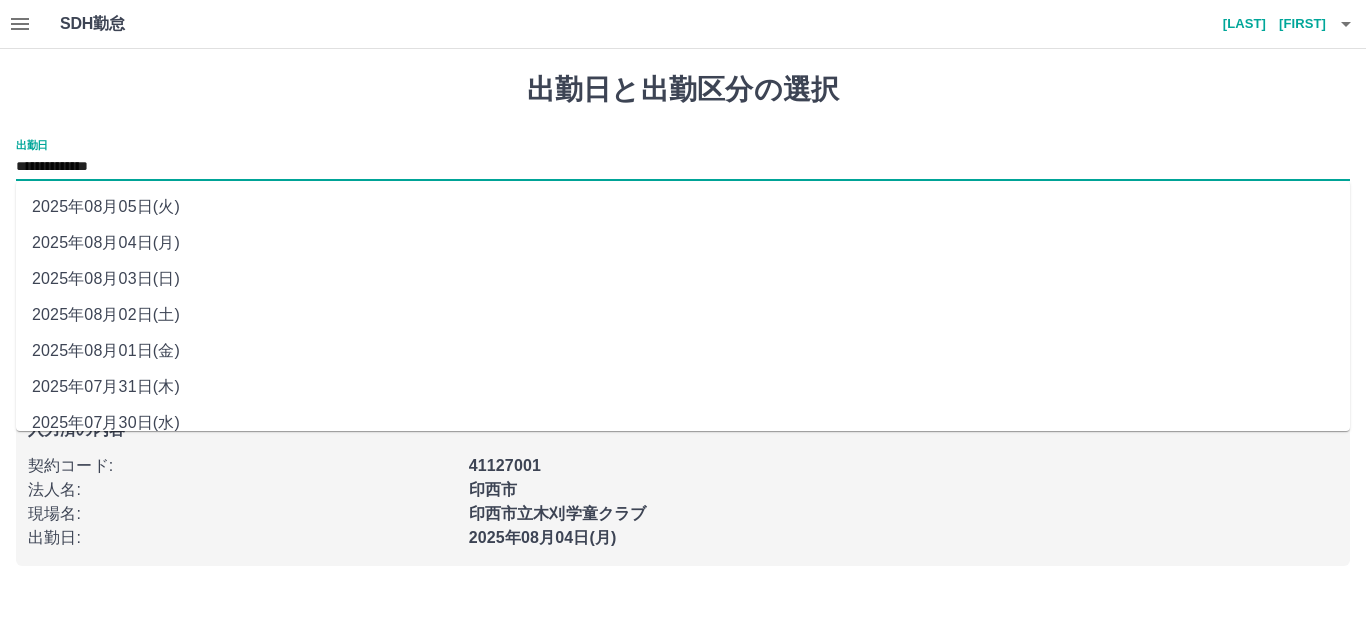 click on "**********" at bounding box center [683, 167] 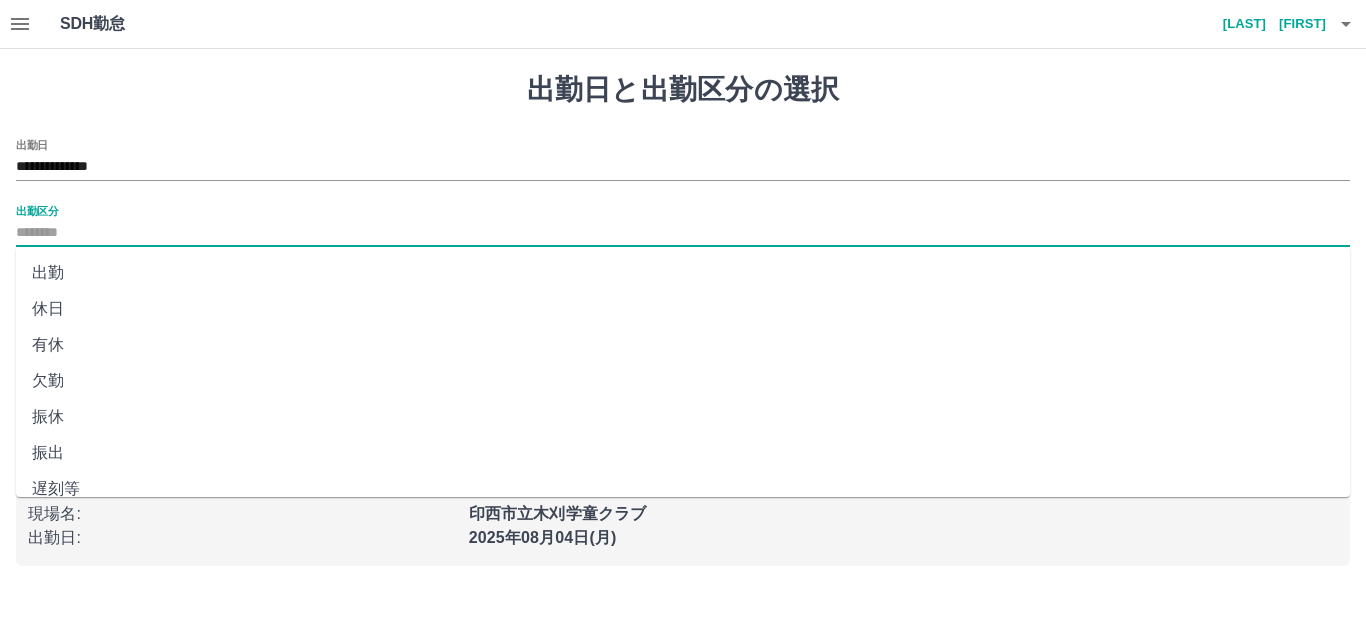 click on "出勤区分" at bounding box center [683, 233] 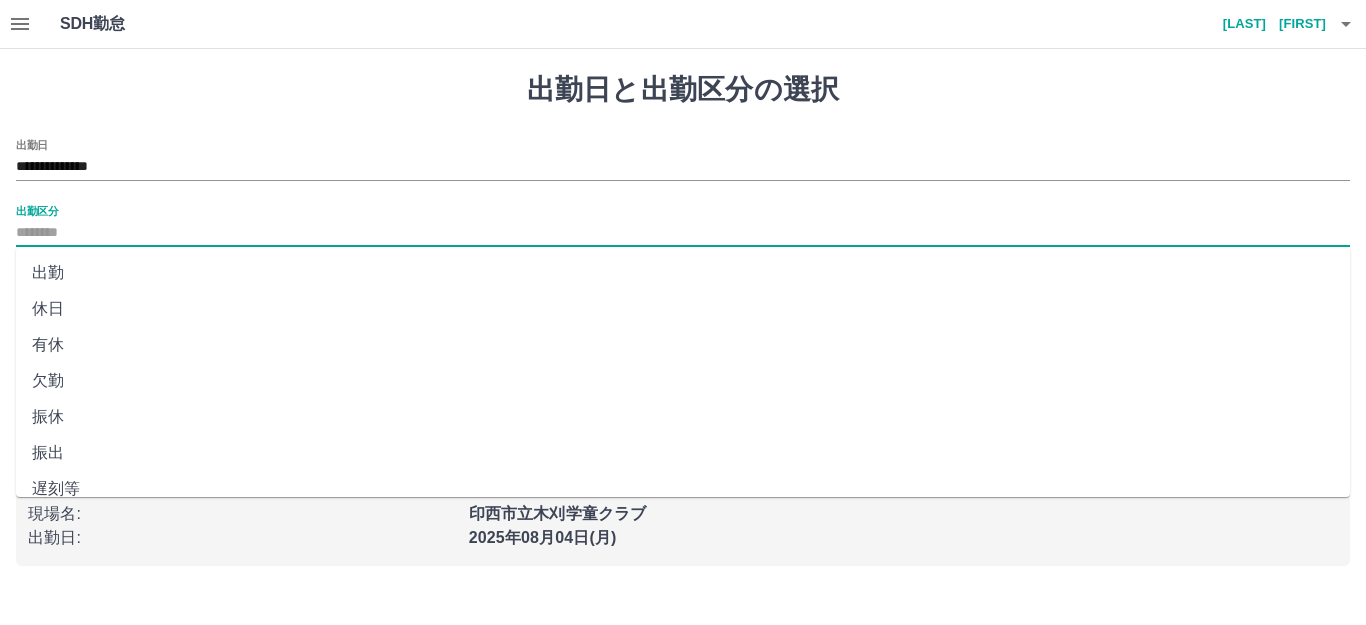click on "有休" at bounding box center [683, 345] 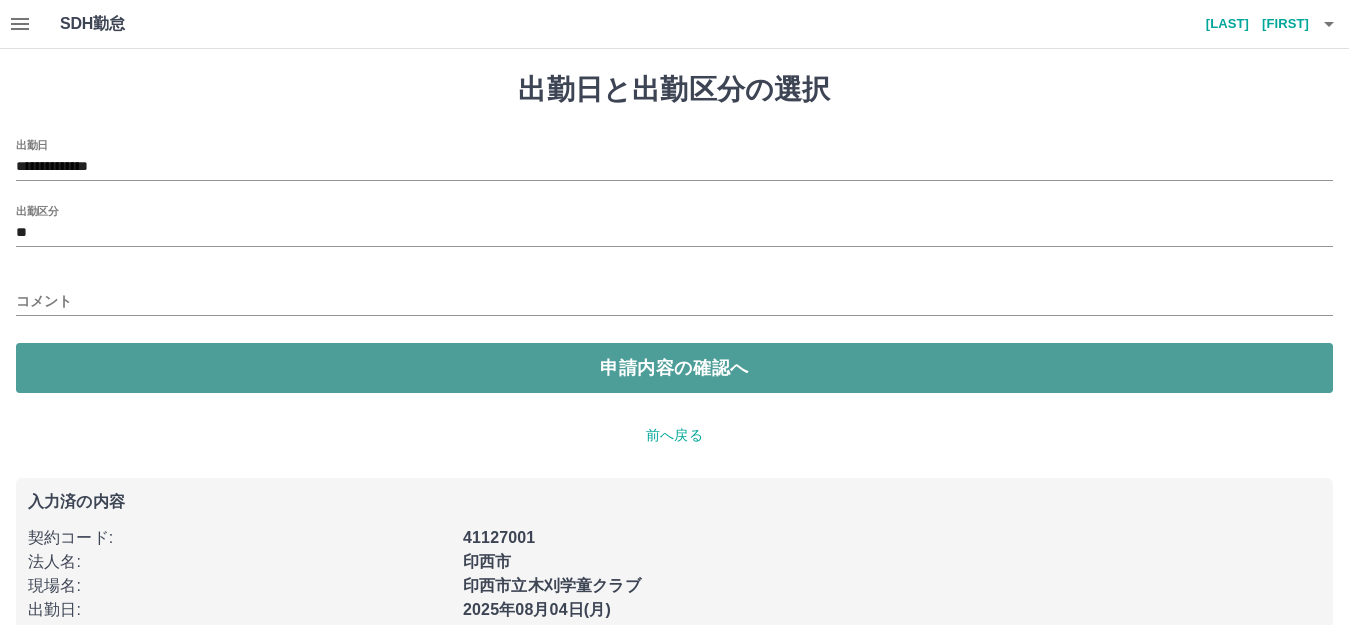 click on "申請内容の確認へ" at bounding box center (674, 368) 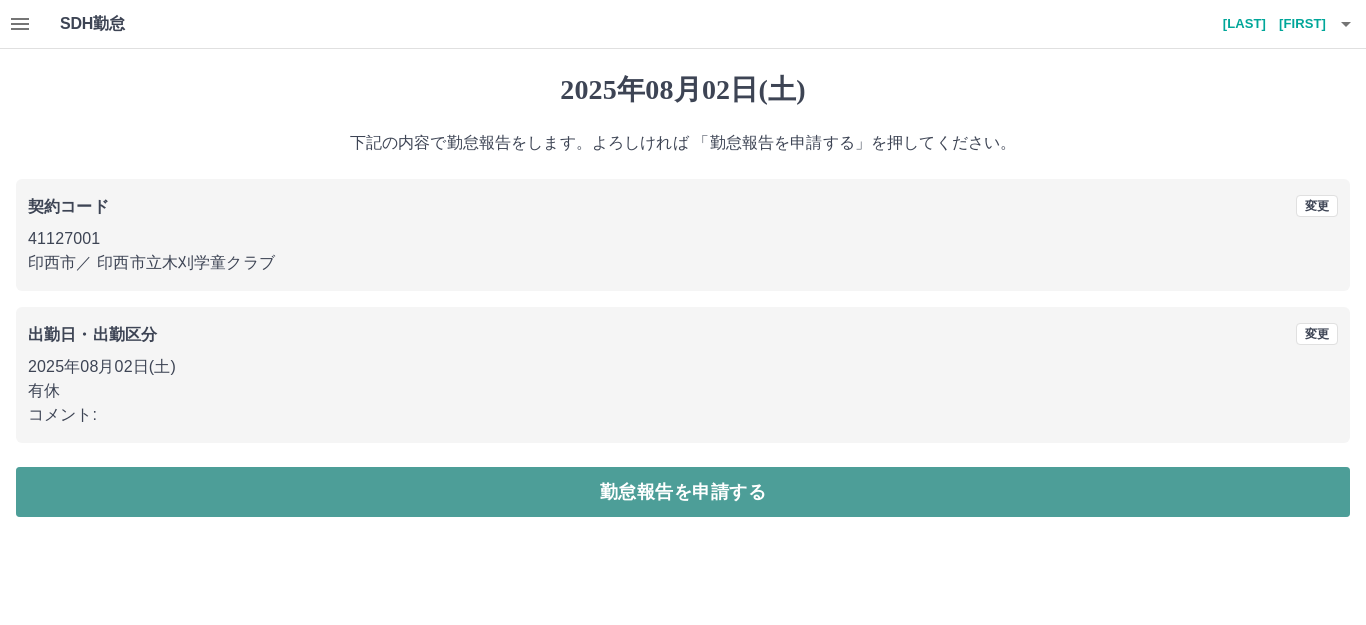 click on "勤怠報告を申請する" at bounding box center (683, 492) 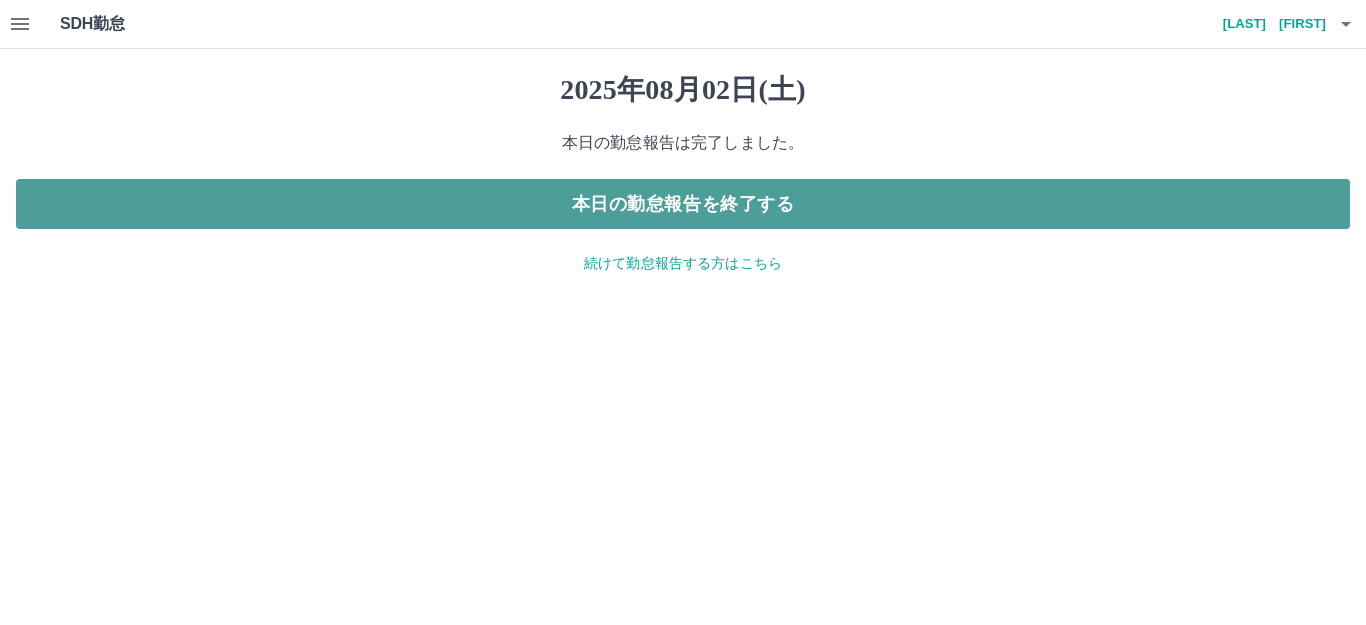 click on "本日の勤怠報告を終了する" at bounding box center (683, 204) 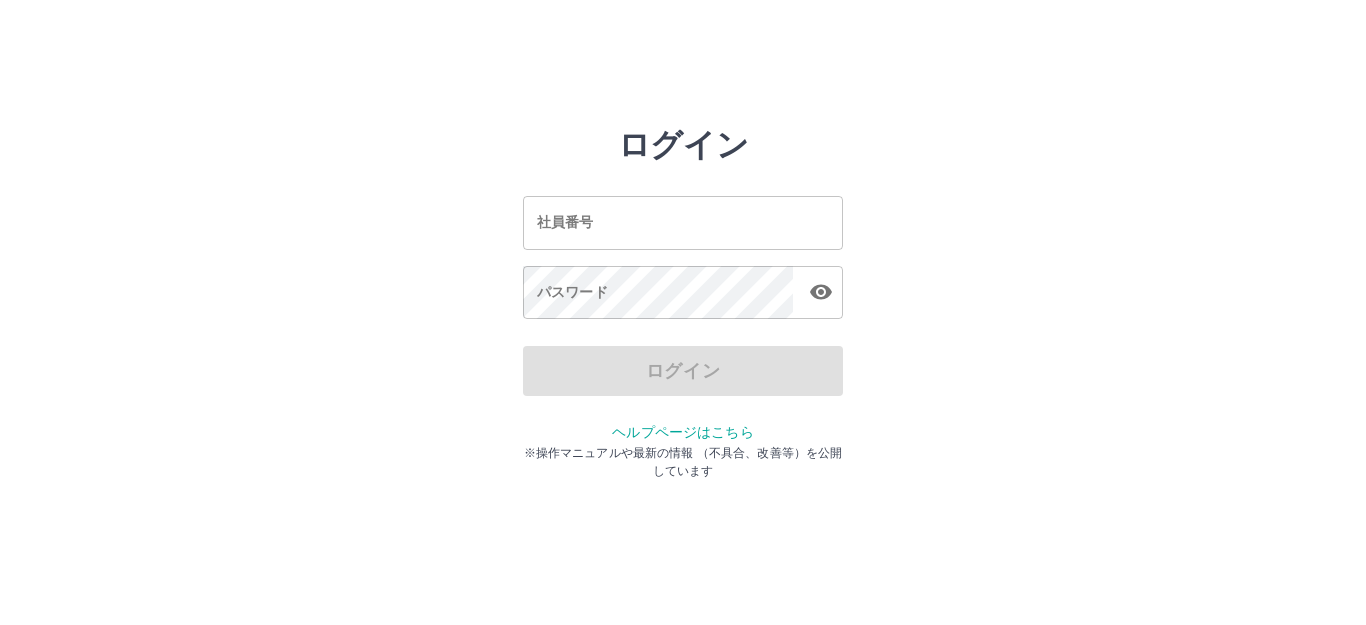scroll, scrollTop: 0, scrollLeft: 0, axis: both 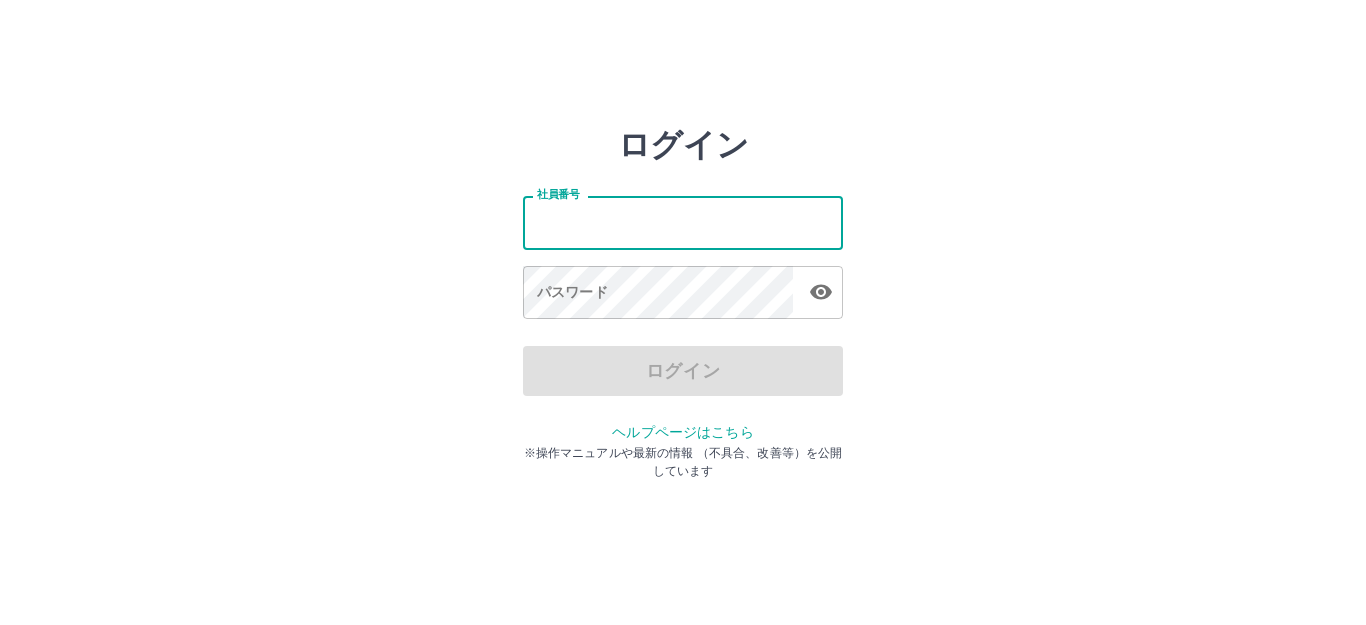 click on "社員番号" at bounding box center (683, 222) 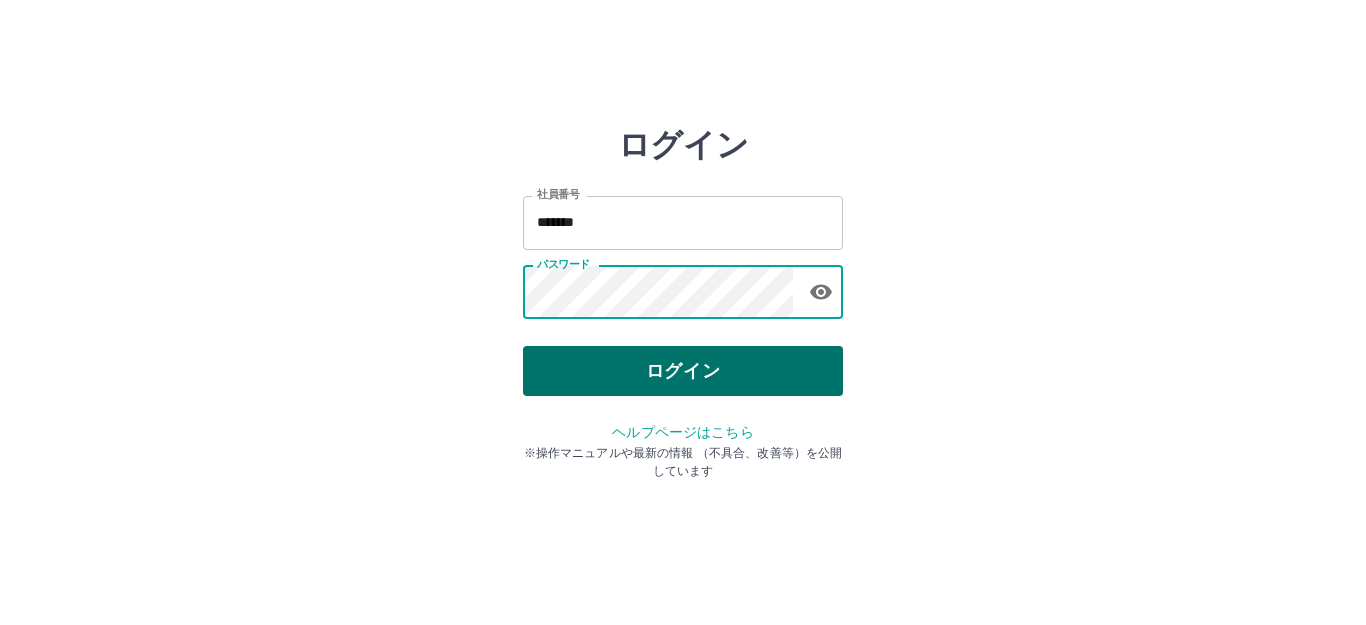 click on "ログイン" at bounding box center (683, 371) 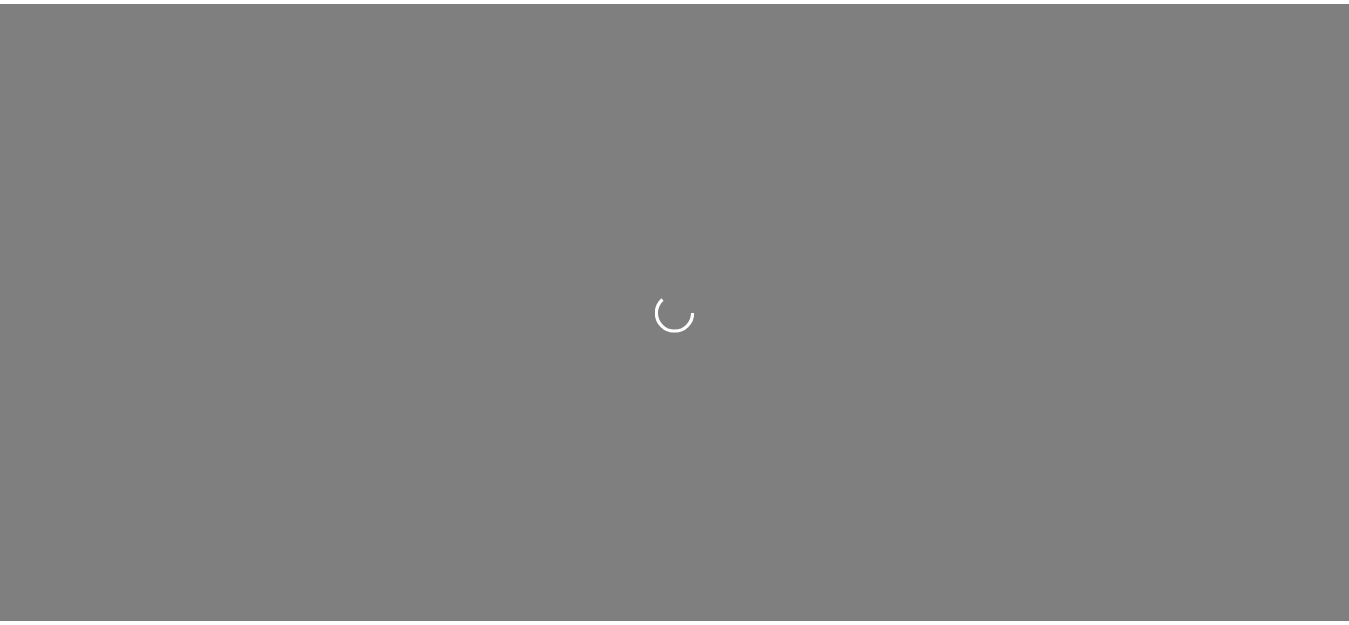 scroll, scrollTop: 0, scrollLeft: 0, axis: both 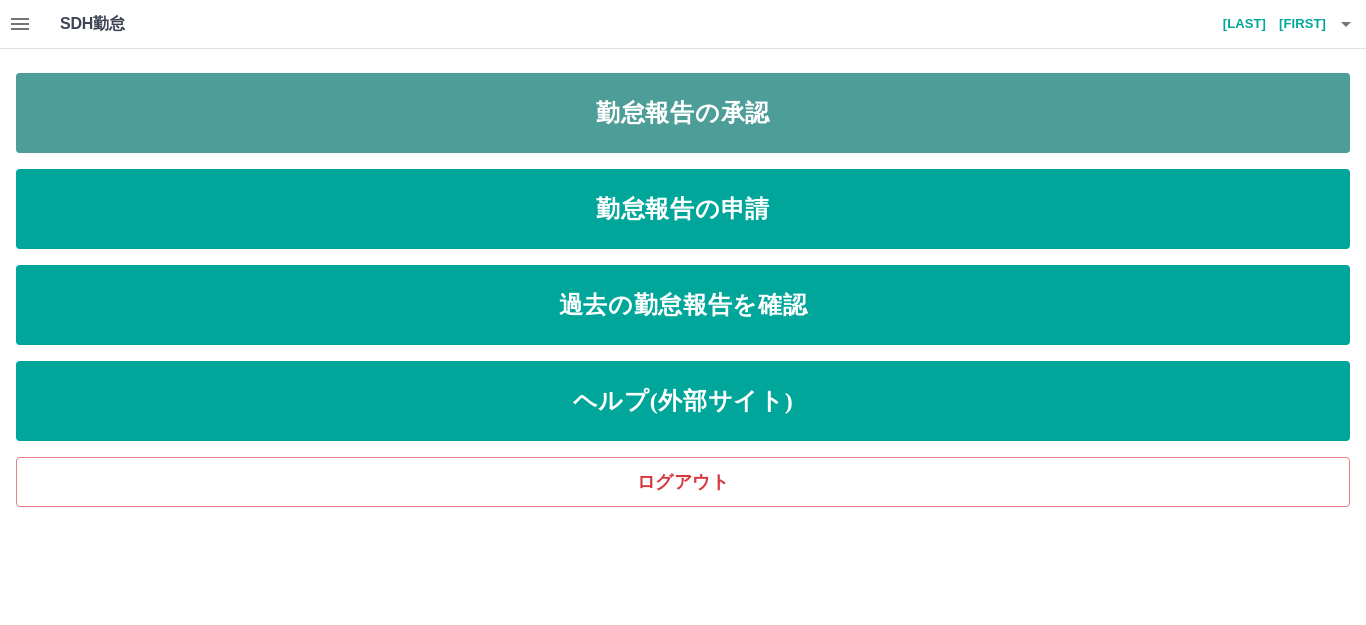 click on "勤怠報告の承認" at bounding box center [683, 113] 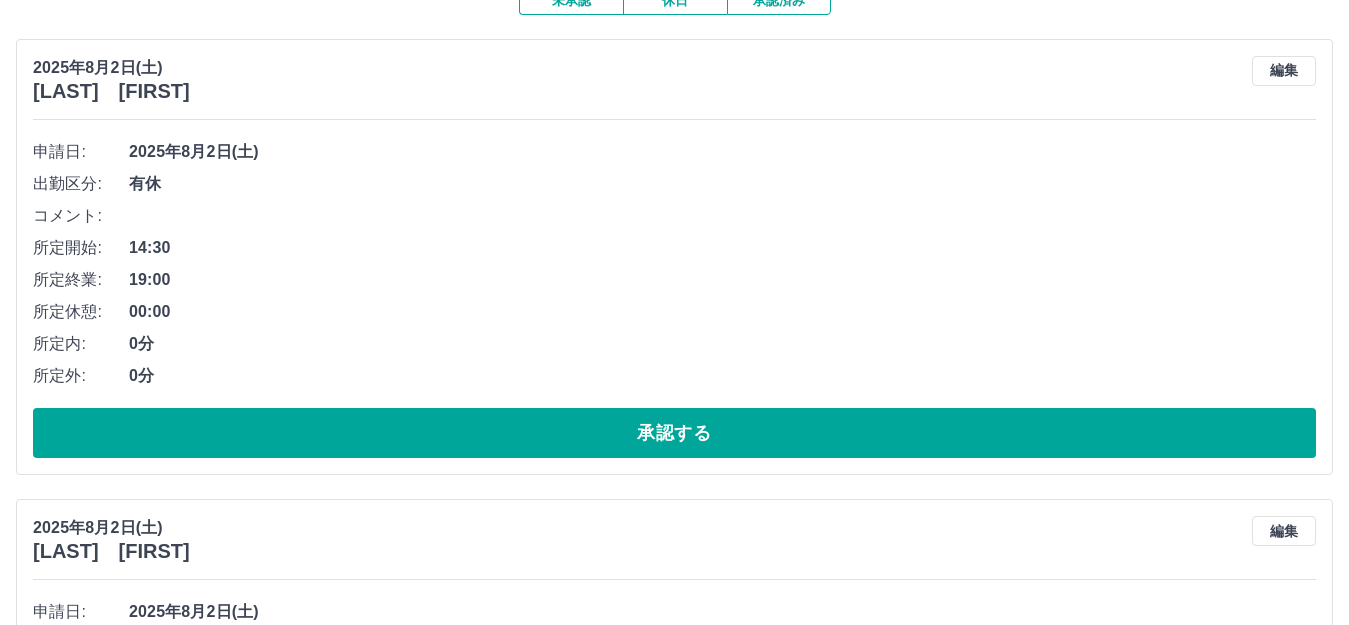 scroll, scrollTop: 200, scrollLeft: 0, axis: vertical 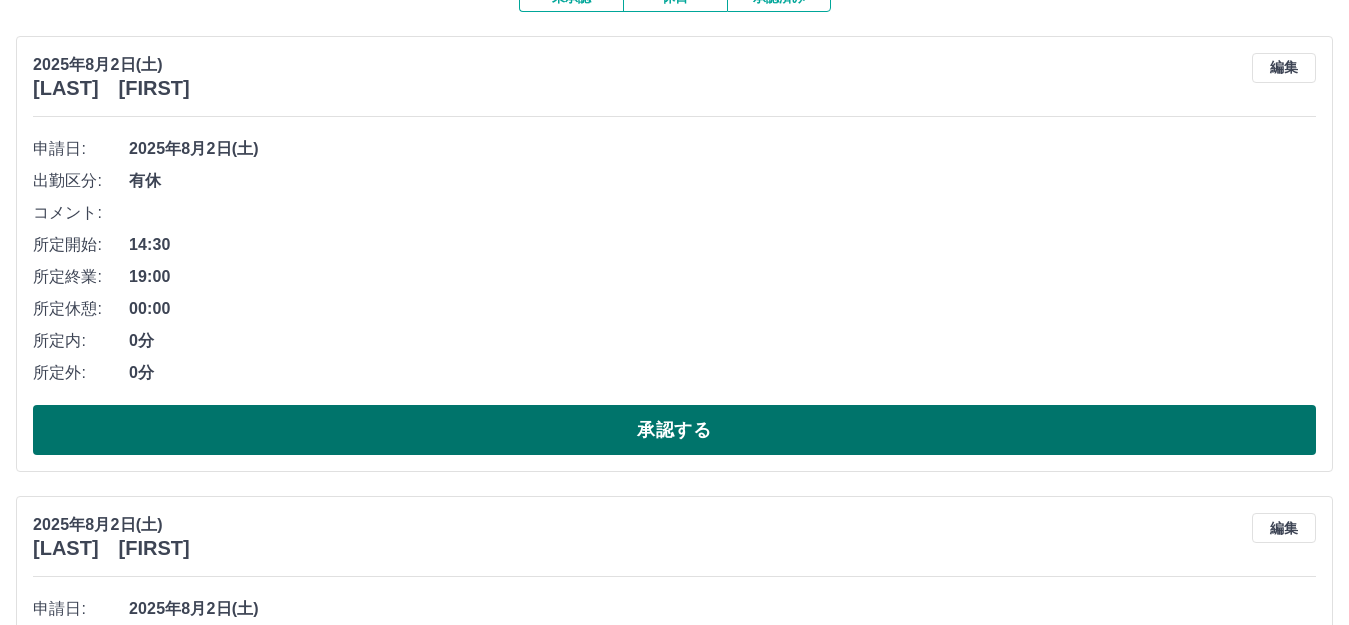 click on "承認する" at bounding box center (674, 430) 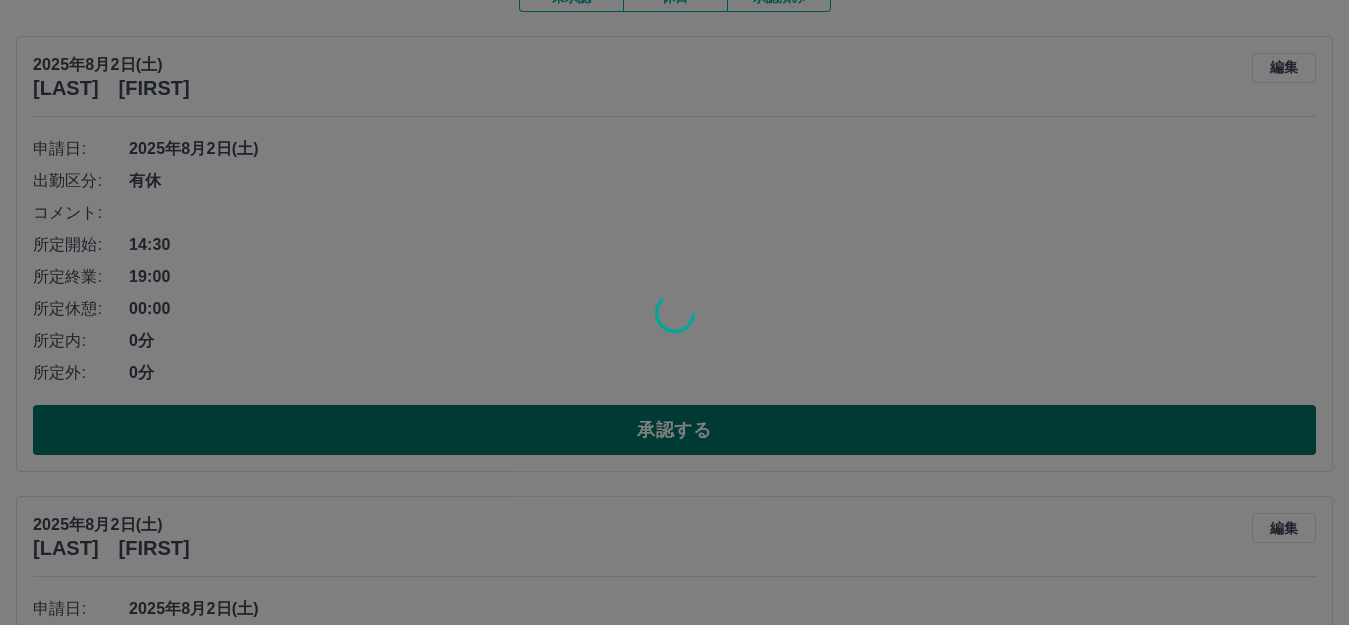 scroll, scrollTop: 169, scrollLeft: 0, axis: vertical 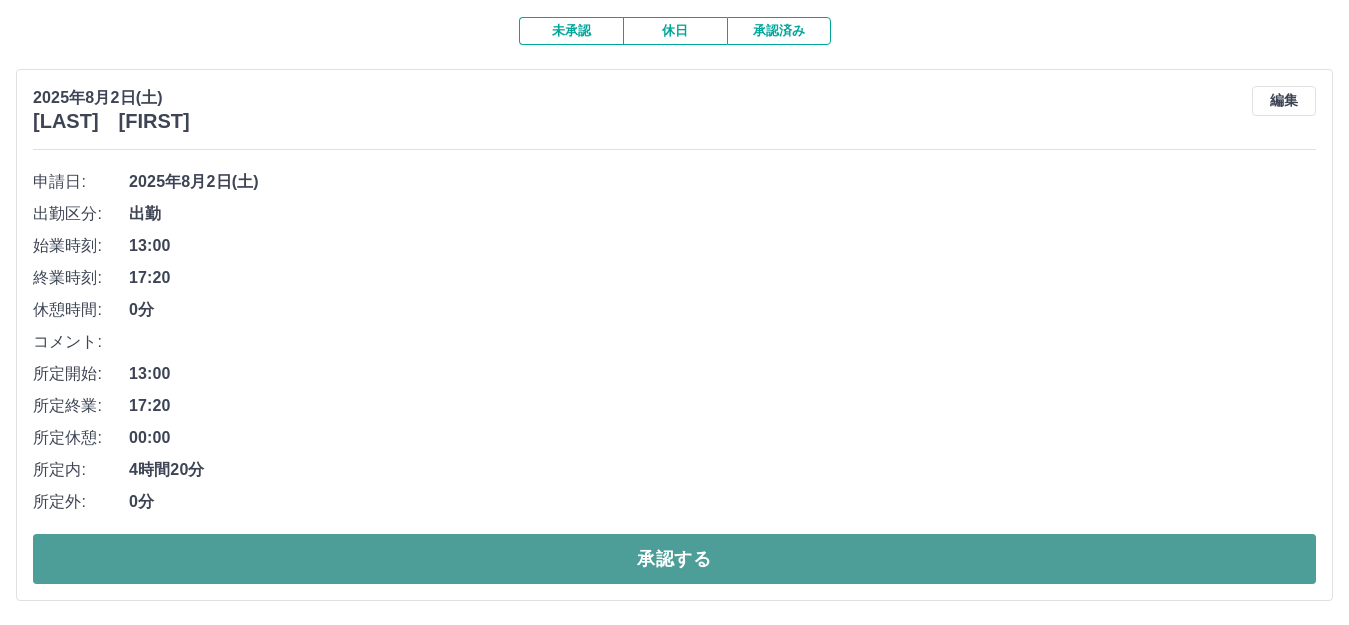 click on "承認する" at bounding box center [674, 559] 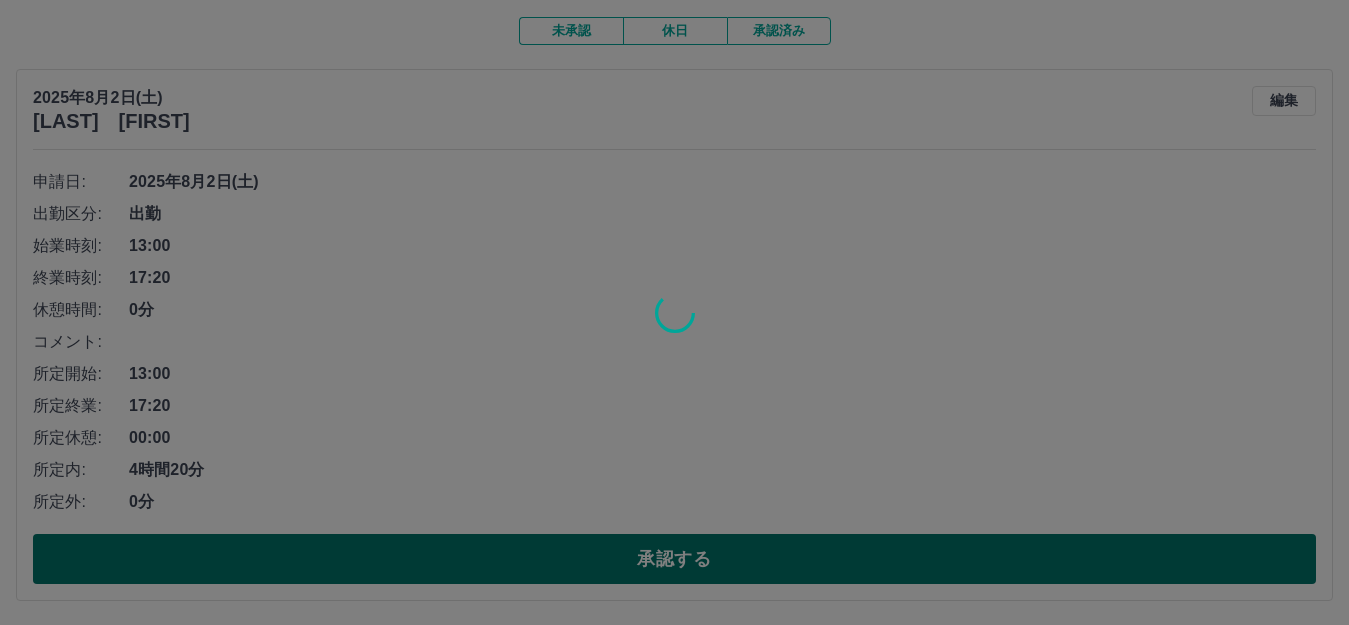 scroll, scrollTop: 0, scrollLeft: 0, axis: both 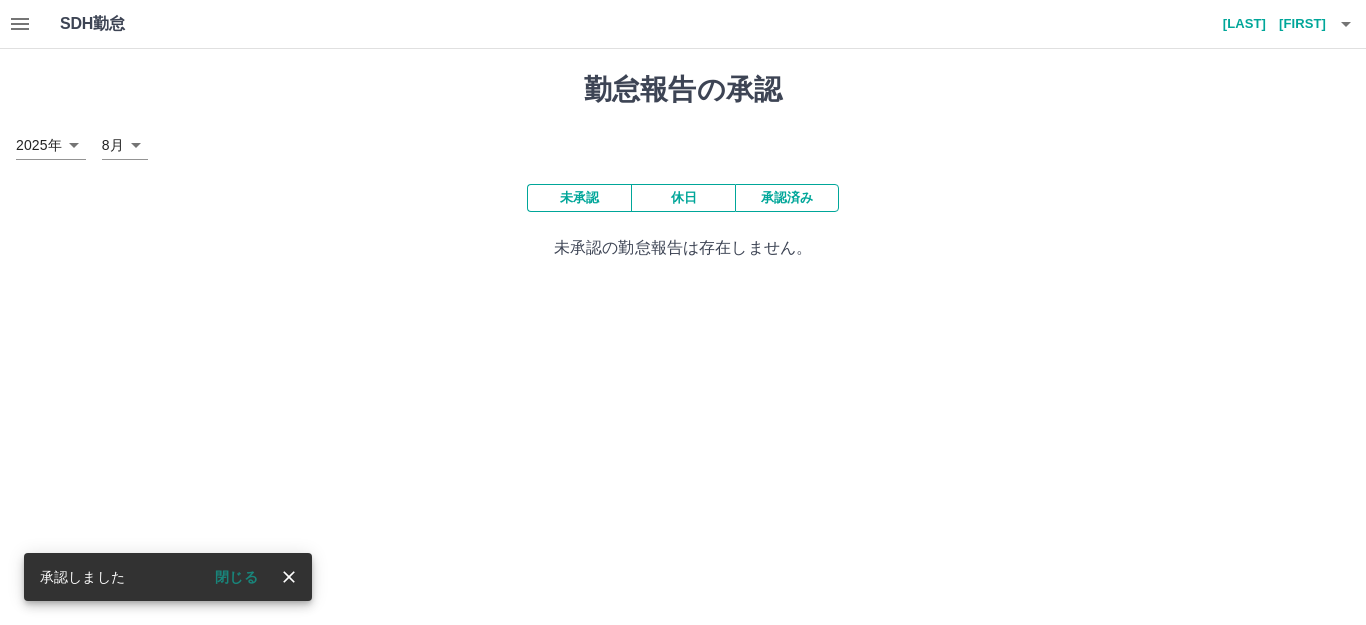 click on "承認済み" at bounding box center [787, 198] 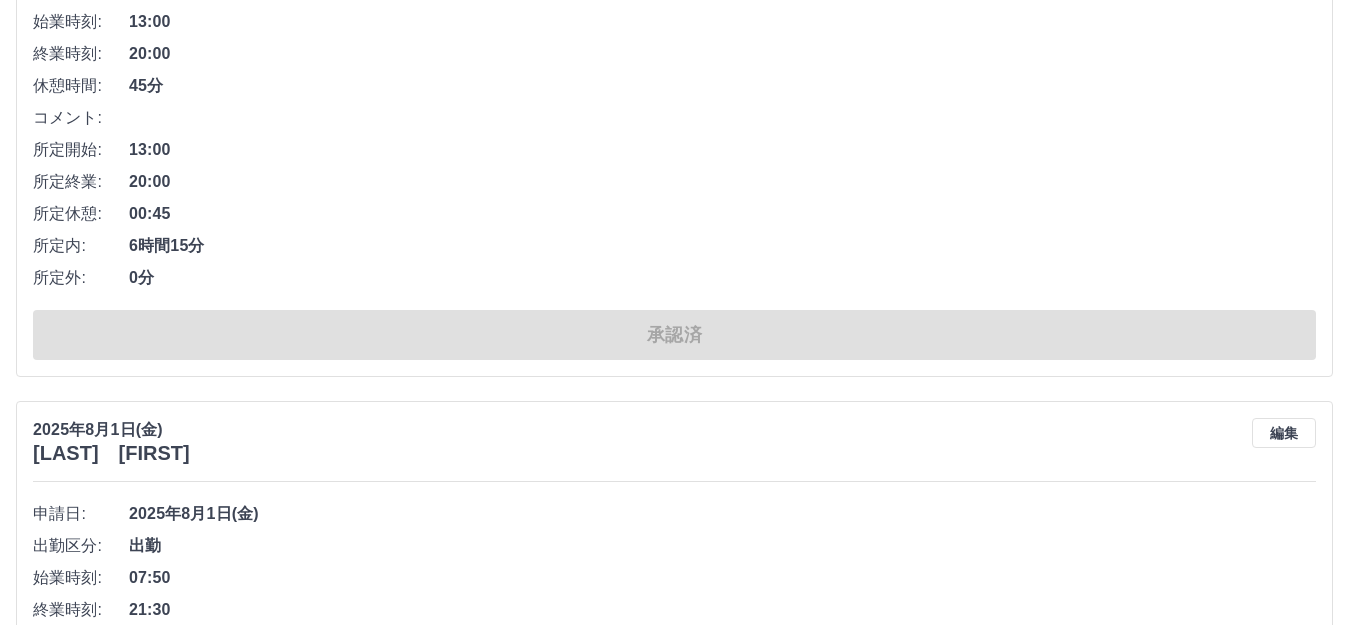 scroll, scrollTop: 1400, scrollLeft: 0, axis: vertical 